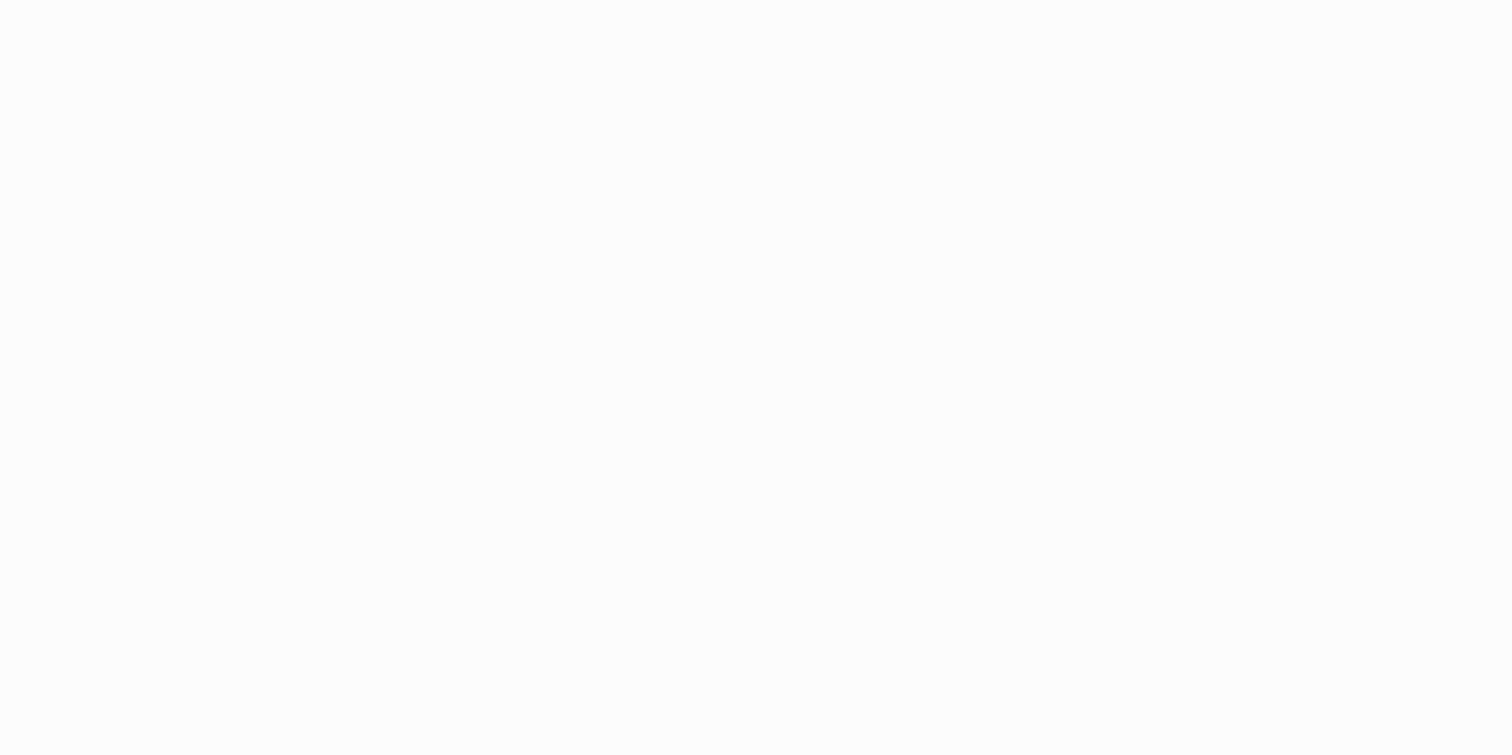 scroll, scrollTop: 0, scrollLeft: 0, axis: both 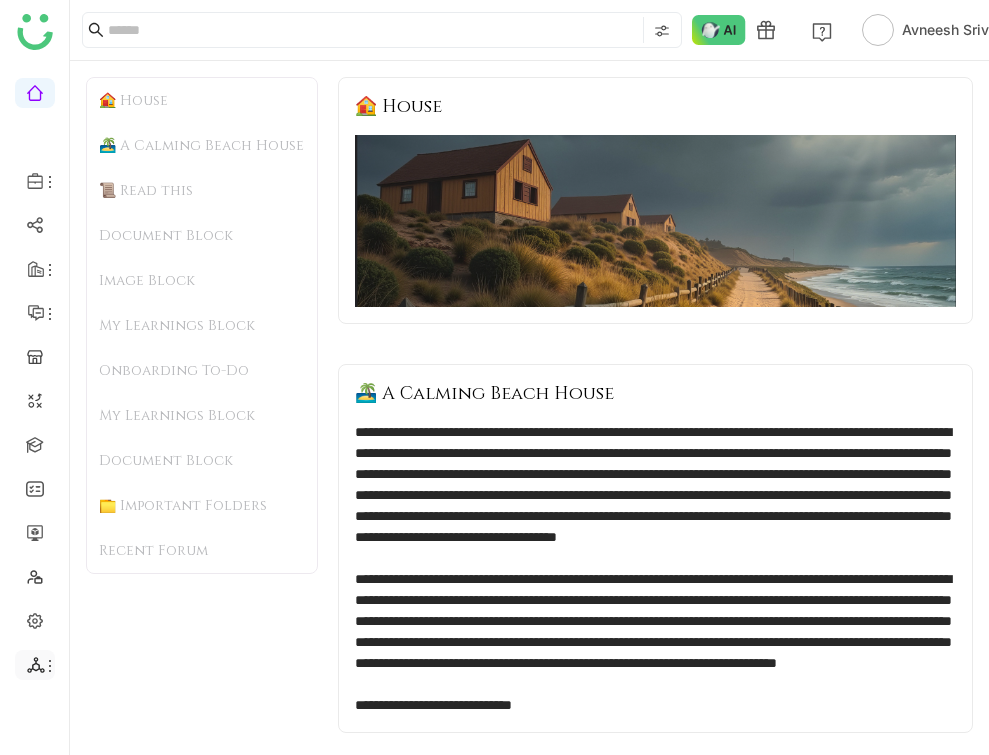 click 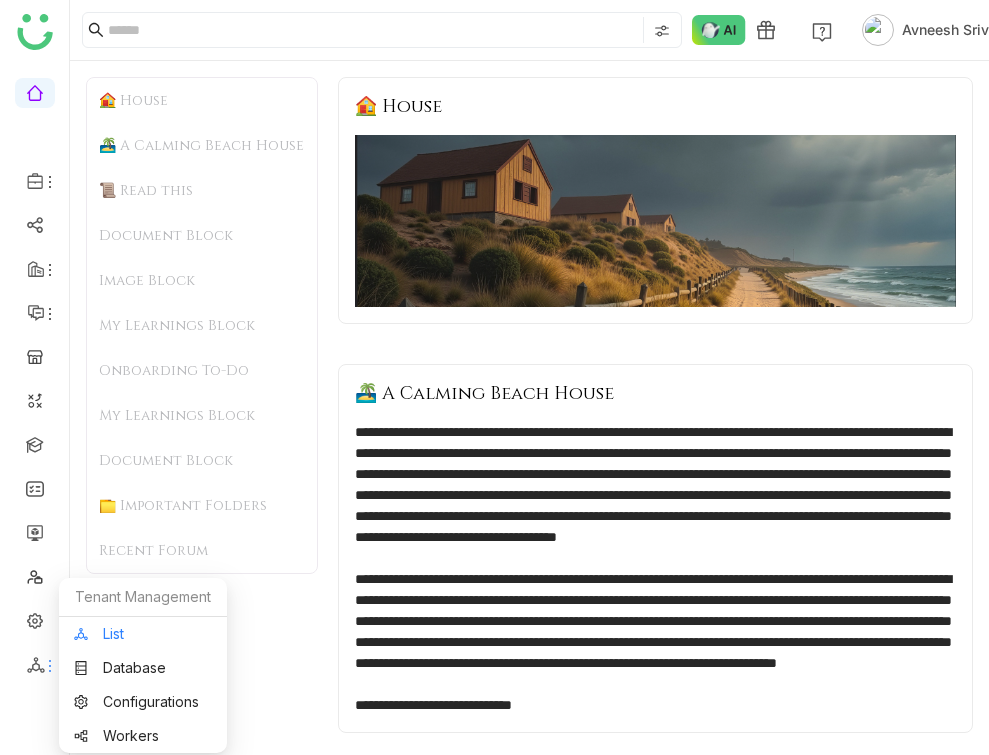 click on "List" at bounding box center (143, 634) 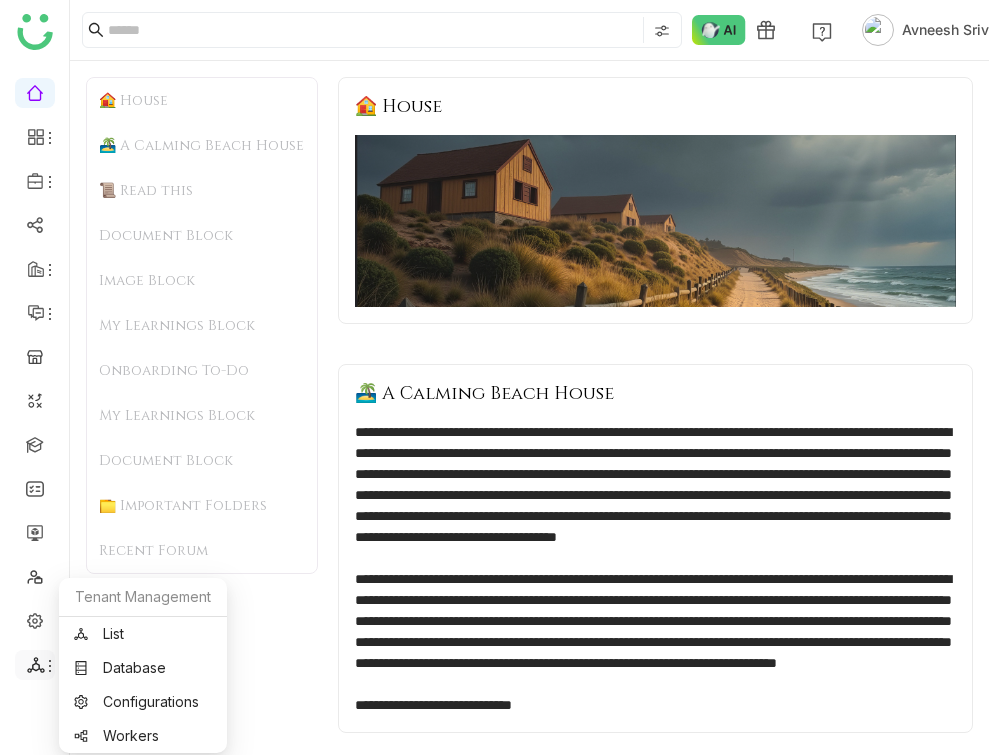 click 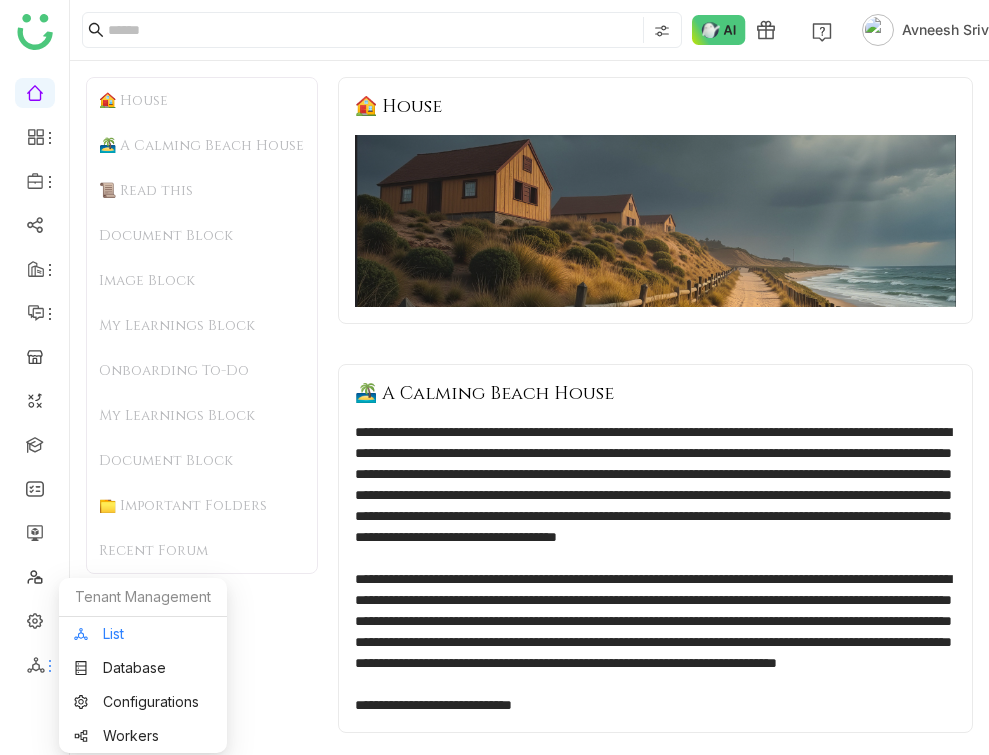 click on "List" at bounding box center [143, 634] 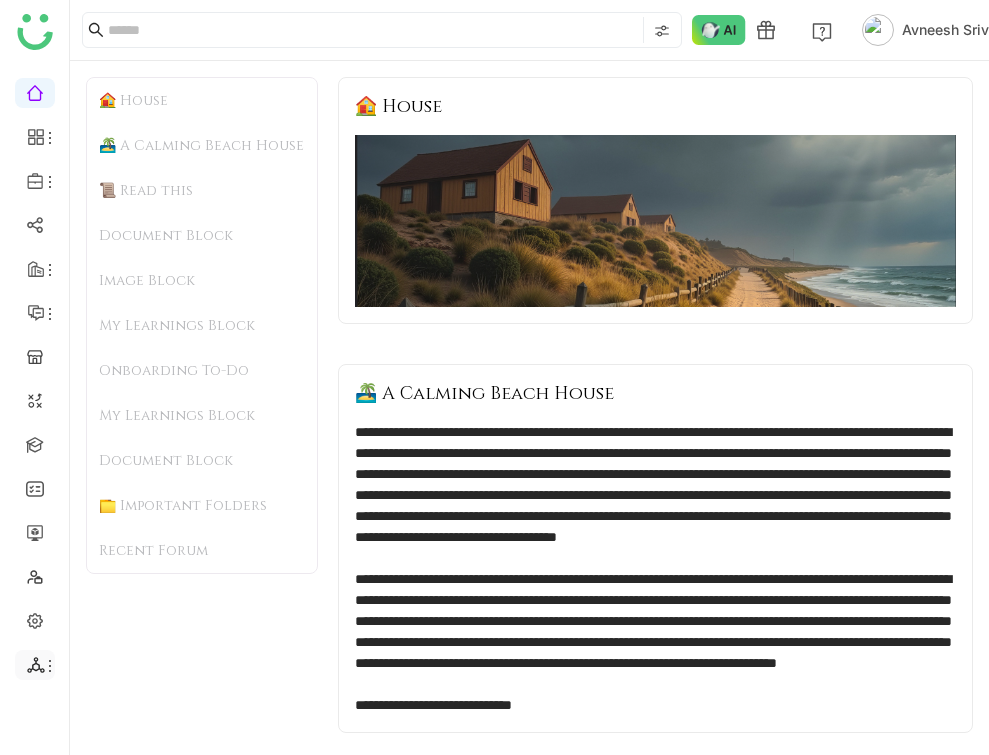 click 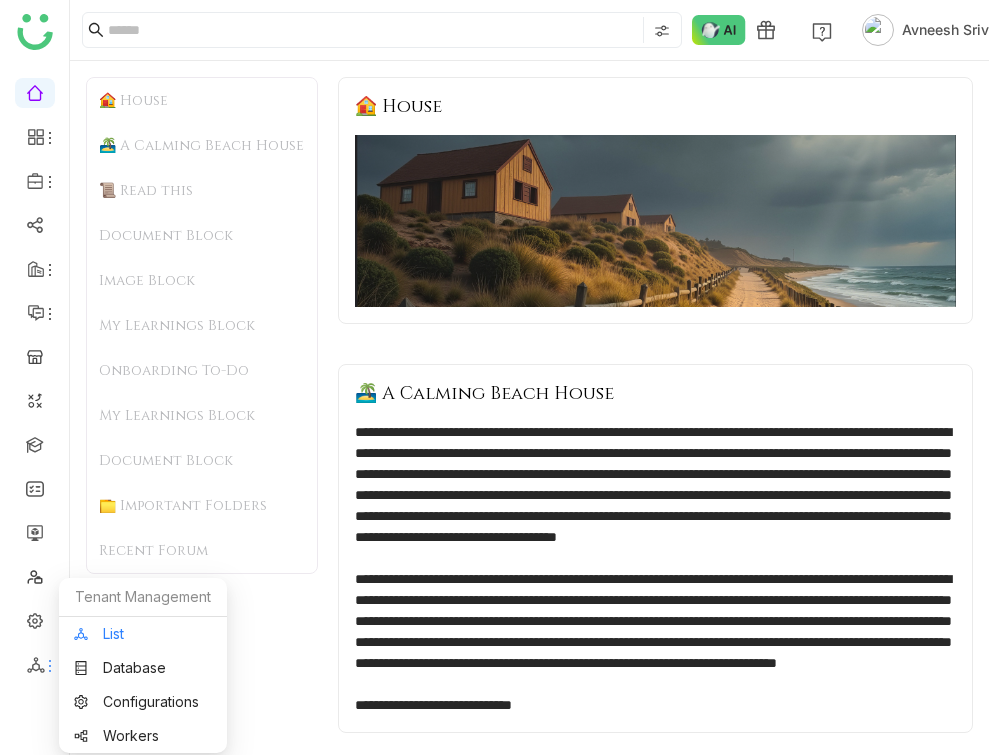 click on "List" at bounding box center [143, 634] 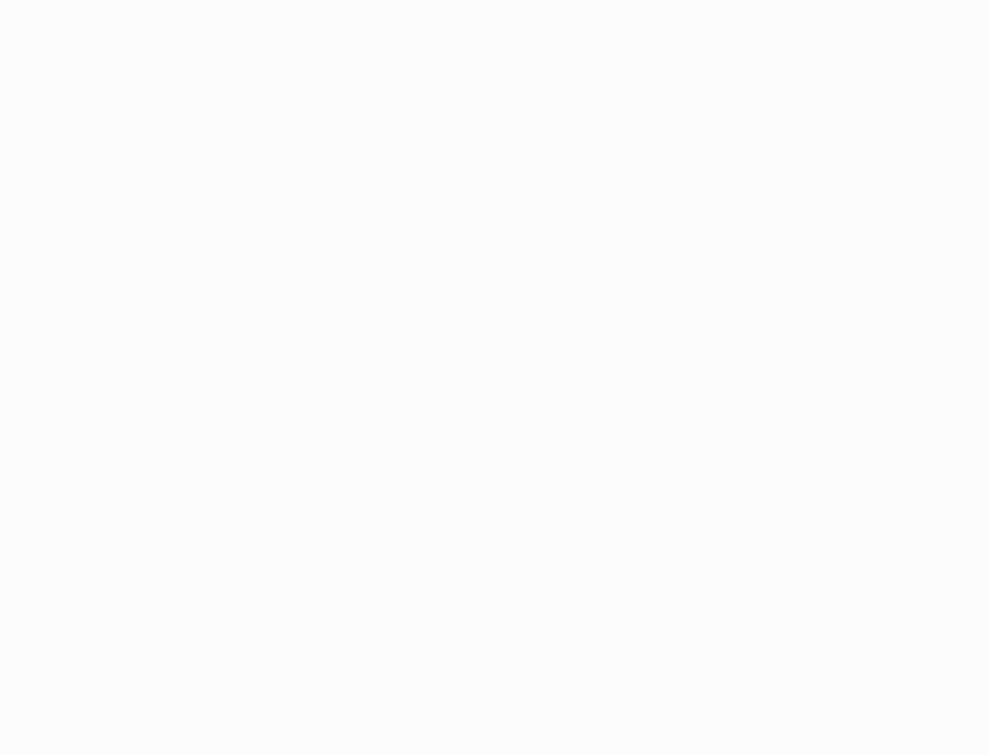 scroll, scrollTop: 0, scrollLeft: 0, axis: both 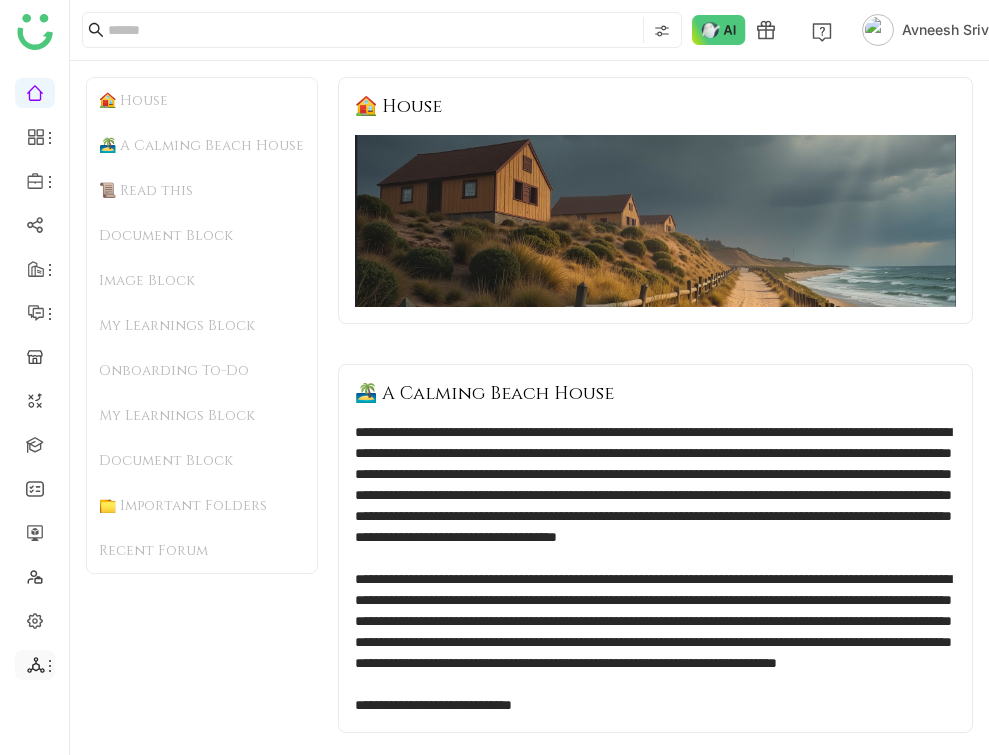 click 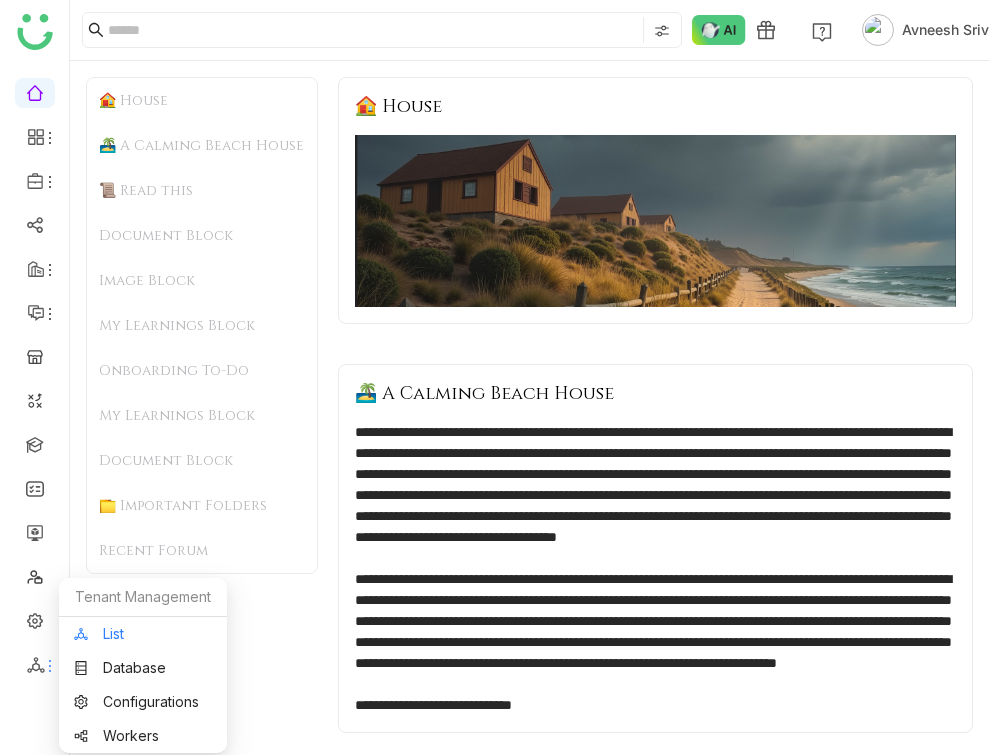 click on "List" at bounding box center (143, 634) 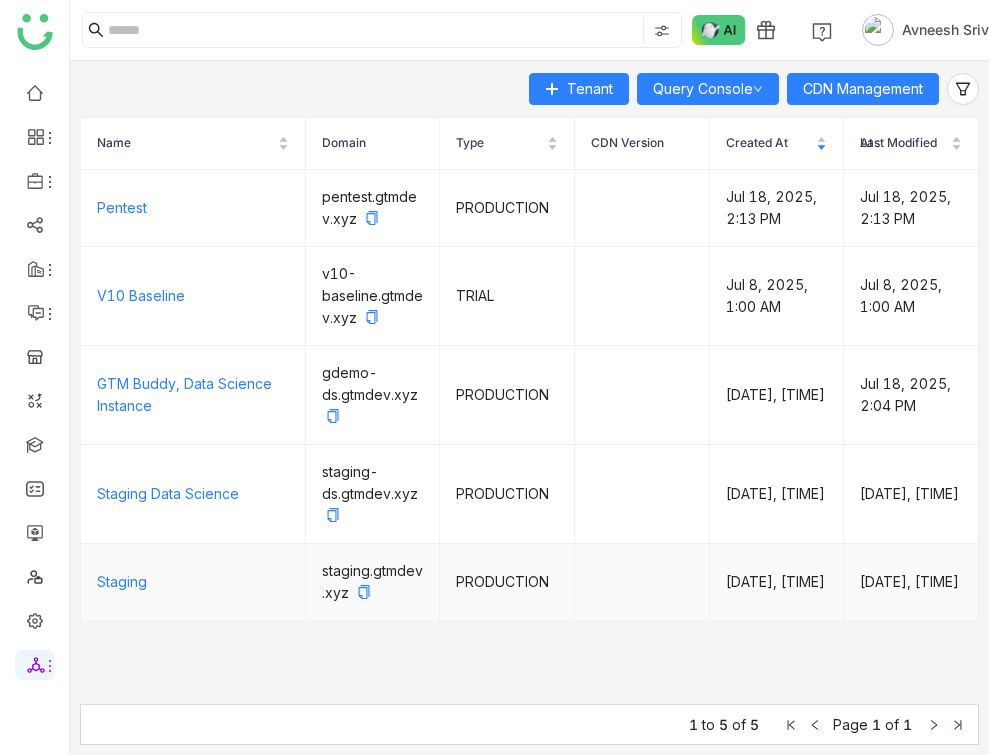 click on "Staging" 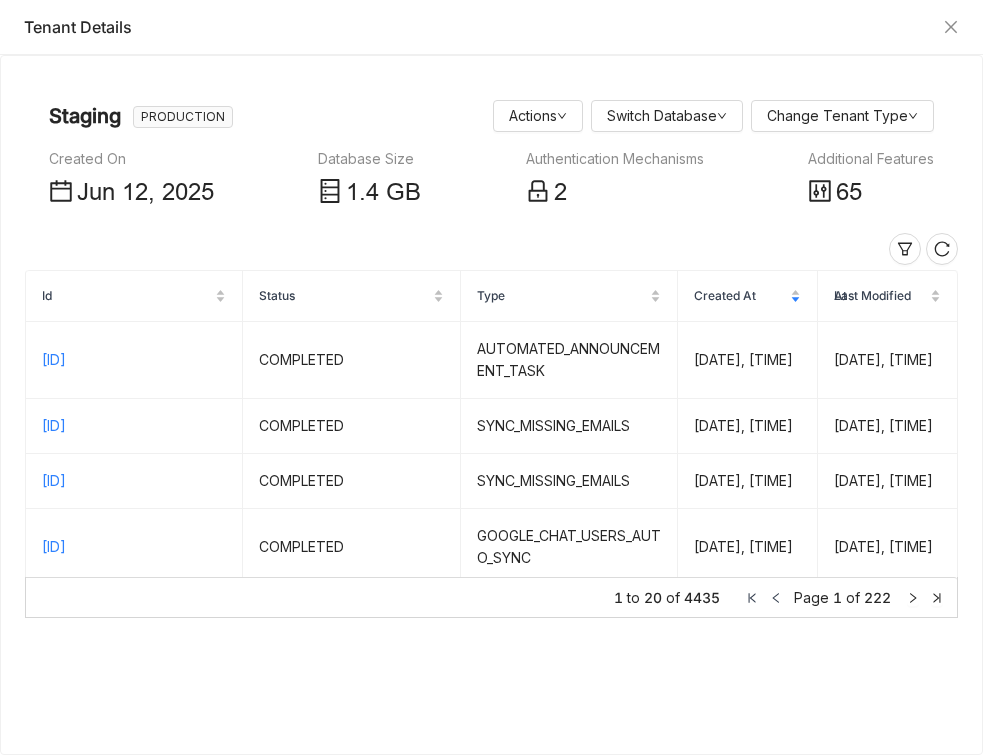 click 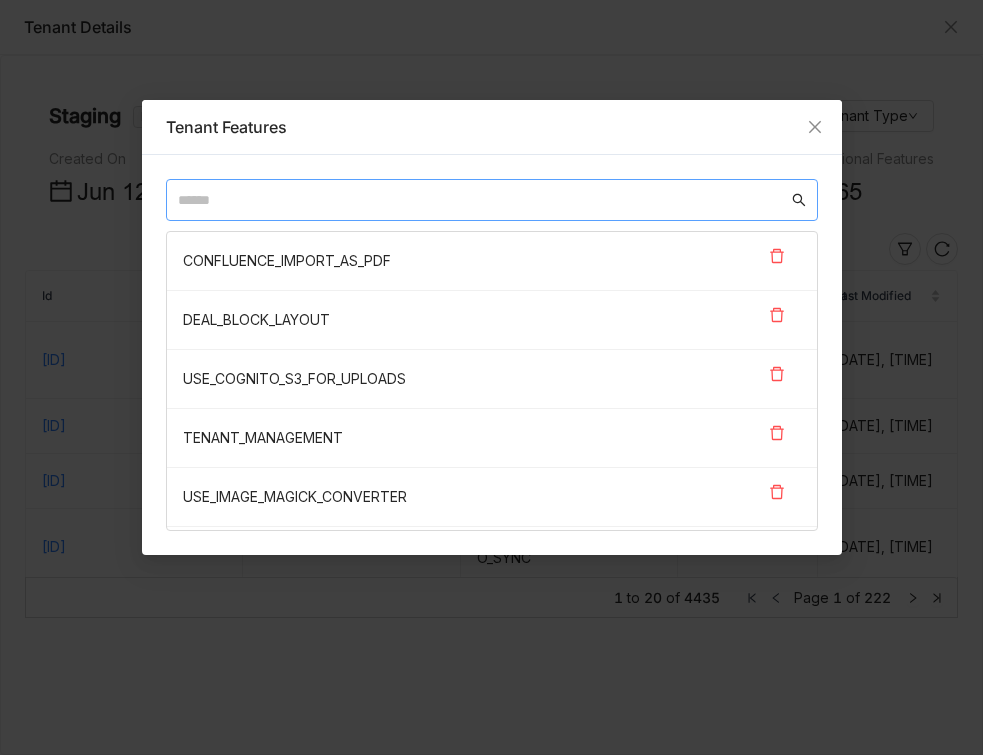 click at bounding box center [483, 200] 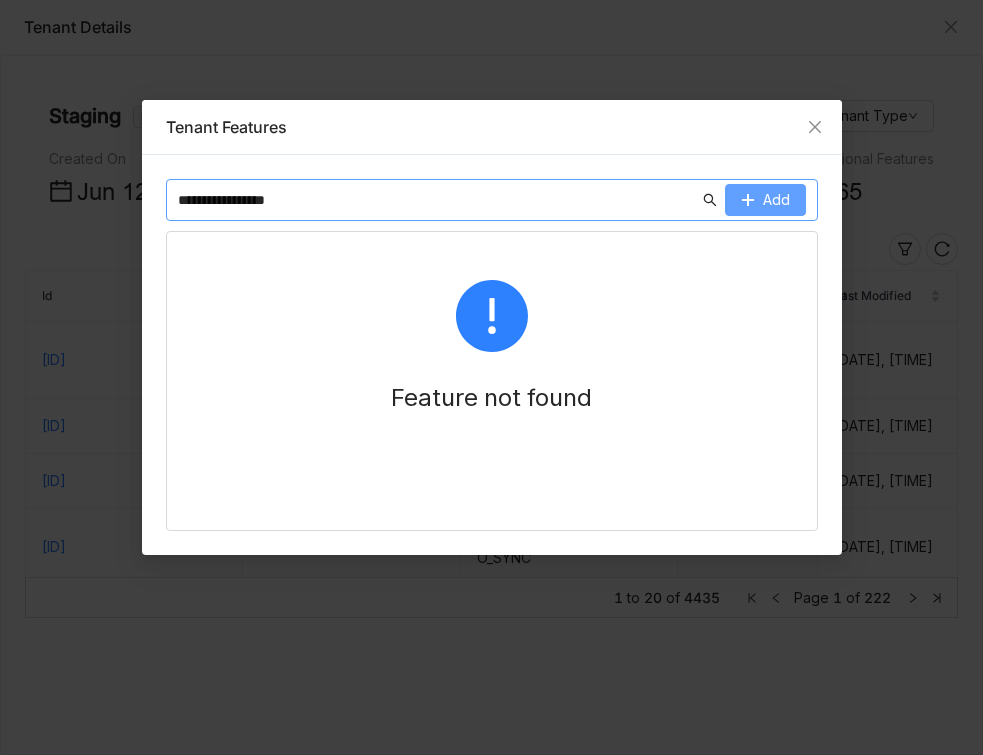 type on "**********" 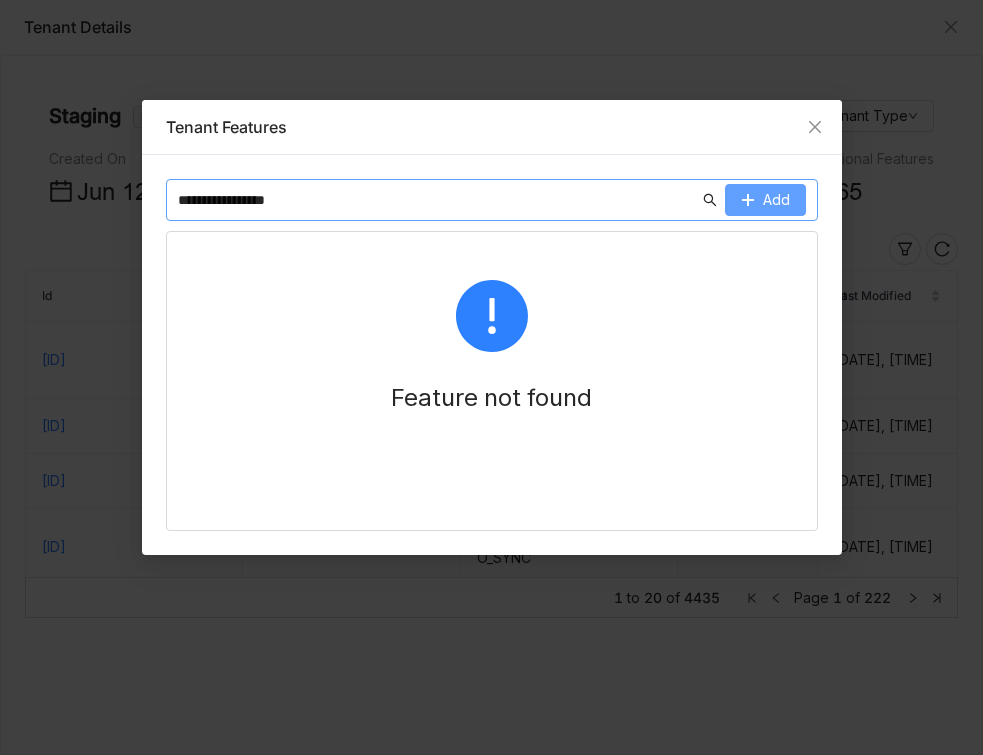 click on "Add" at bounding box center (776, 200) 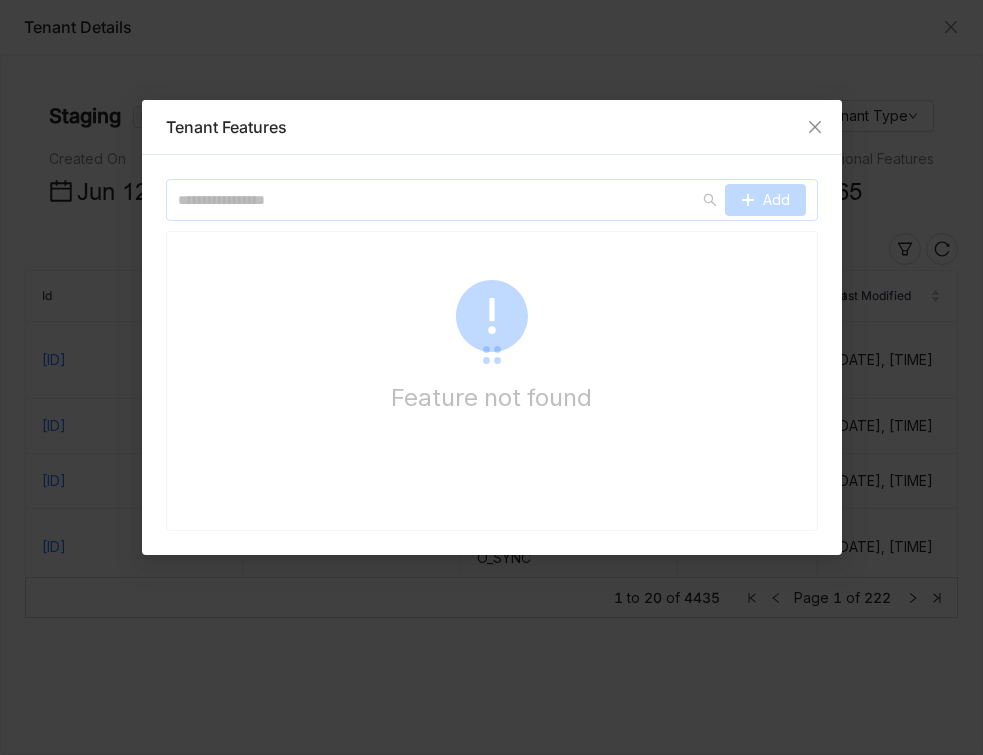 type 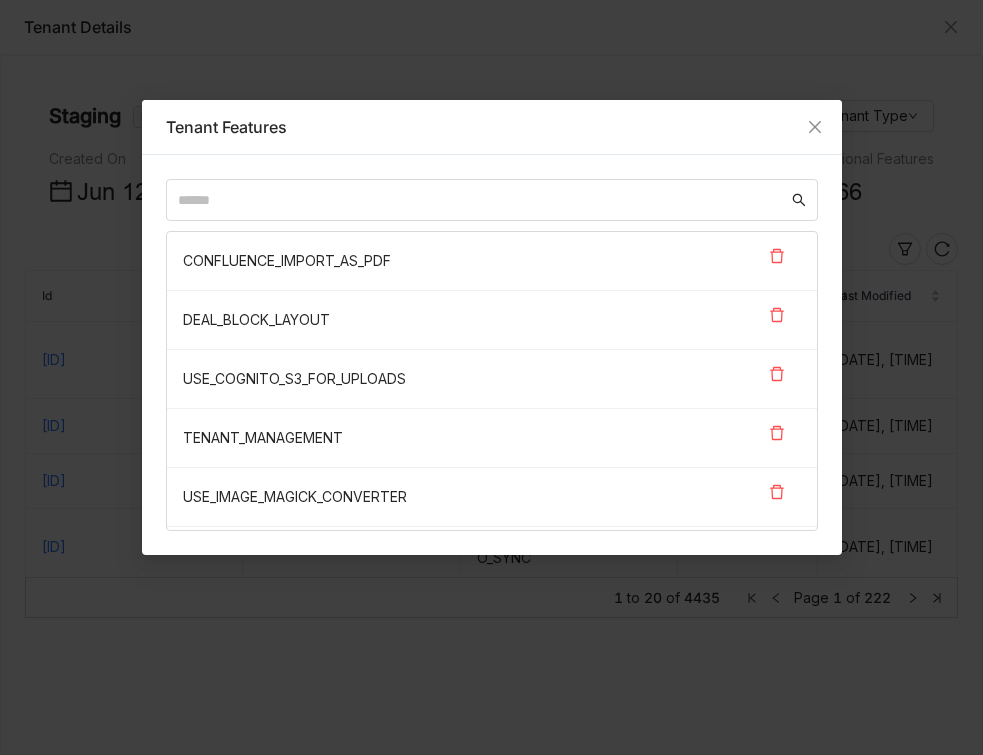 click on "Tenant Features  CONFLUENCE_IMPORT_AS_PDF   DEAL_BLOCK_LAYOUT   USE_COGNITO_S3_FOR_UPLOADS   TENANT_MANAGEMENT   USE_IMAGE_MAGICK_CONVERTER   CONTENT_PERFORMANCE   HOME   ADVANCE_SEARCH   COMPETITOR   PERSONA   TOPIC_SECTION_DISCOVERY   OBJECTION_V2   ALL_CONTACT_PERSONA_RECOMMENDATION   LMS_LESSON_DISCOVERY   SCORM_ENABLED   MULTI_TRACK   VIDEO_PPTX   SEARCH_AUTOCOMPLETE   KNOWLEDGE_EXTRACTION   SEARCH_DIVERSITY_SCORE   CRM_DEAL_PREP   HONOUR_GLOBAL_FILTER   VILT   PLAY   MARKETPLACE   ORGANISATION_MAP   PRODUCT   SHOW_ALL_ROOMS_TO_USER   FOLDER_LANDING_PAGE   GMAIL_MULTI_TRACKING   RULE_AGGREGATE_AND_PROCESS   COACHING_REPORTS   DEAL_INTELLIGENCE   RFP   GOOGLE_ADD_TAB_PARAMETER_ON_EXPORT   LMS_ENABLE_AUTO_ENROLL_ON_ADDITION_IN_PRIMARY_TEAM   LMS_ENABLE_AUTO_ENROLL_ON_ADDITION_IN_GROUP   LMS_NEW   ROLE_PLAY   AI_ROLE_PLAY   AI_CONTENT_CREATION   OPENAI_TAGS   HOME_PAGE_V3   ASKBUDDY_IN_SEARCH   FOLDER_LANDING_PAGE_V3   GPAGE_V3   LMS_PARTNER   PARTNER_CONTENT   PARTERN_MANAGEMENT   ALLOW_OLD_COACHING_ROUTE" at bounding box center [491, 377] 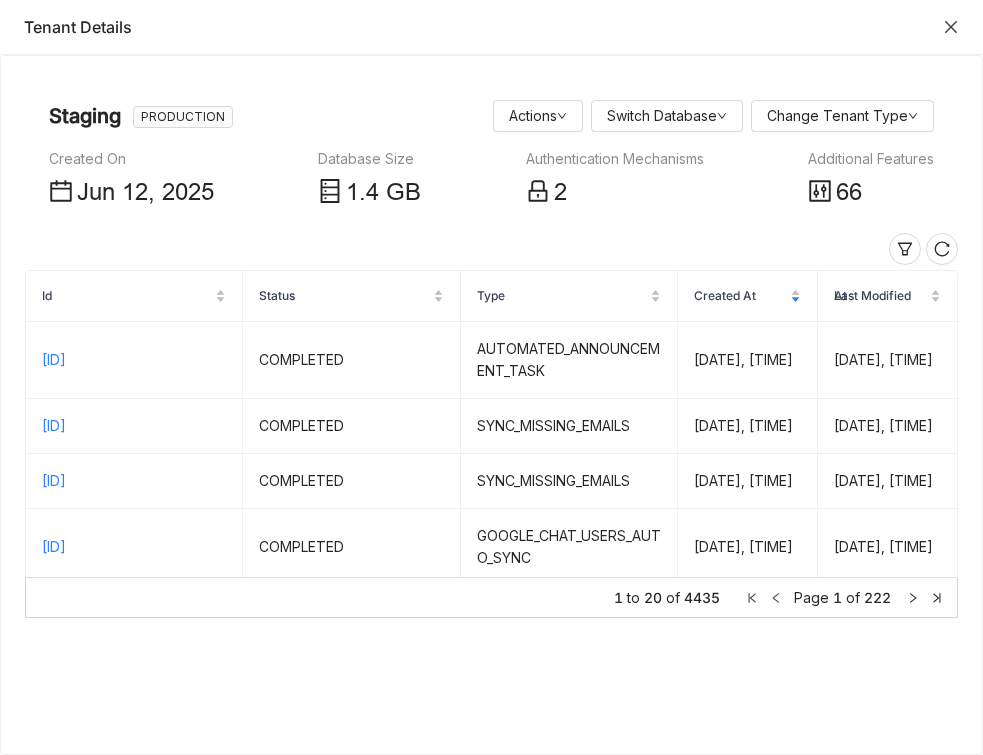 click 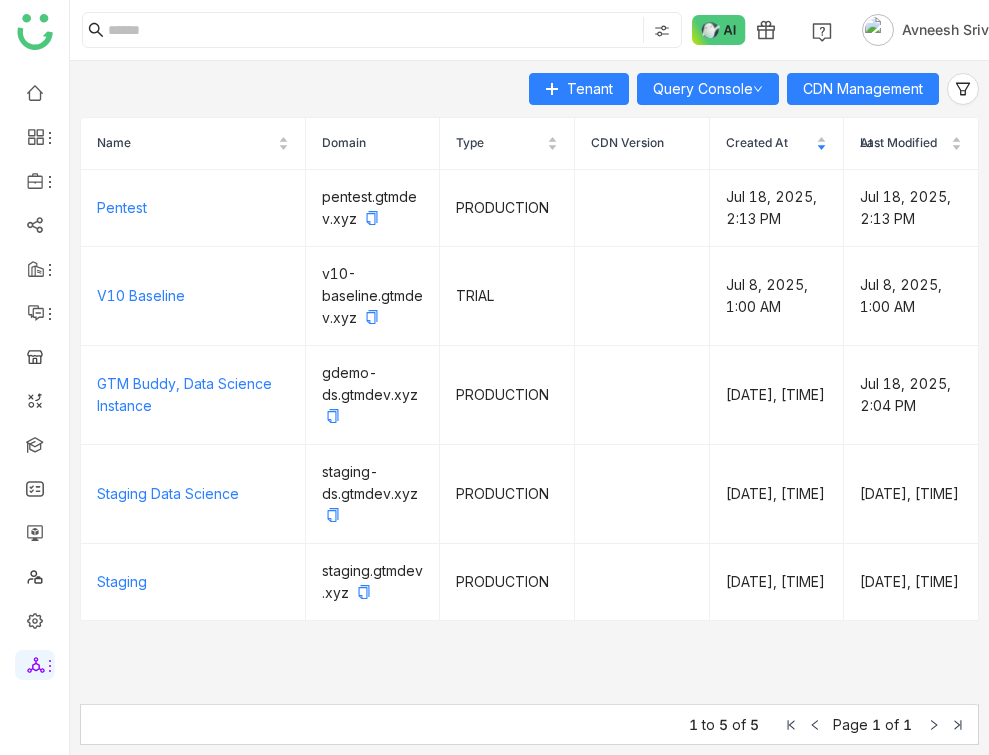 type 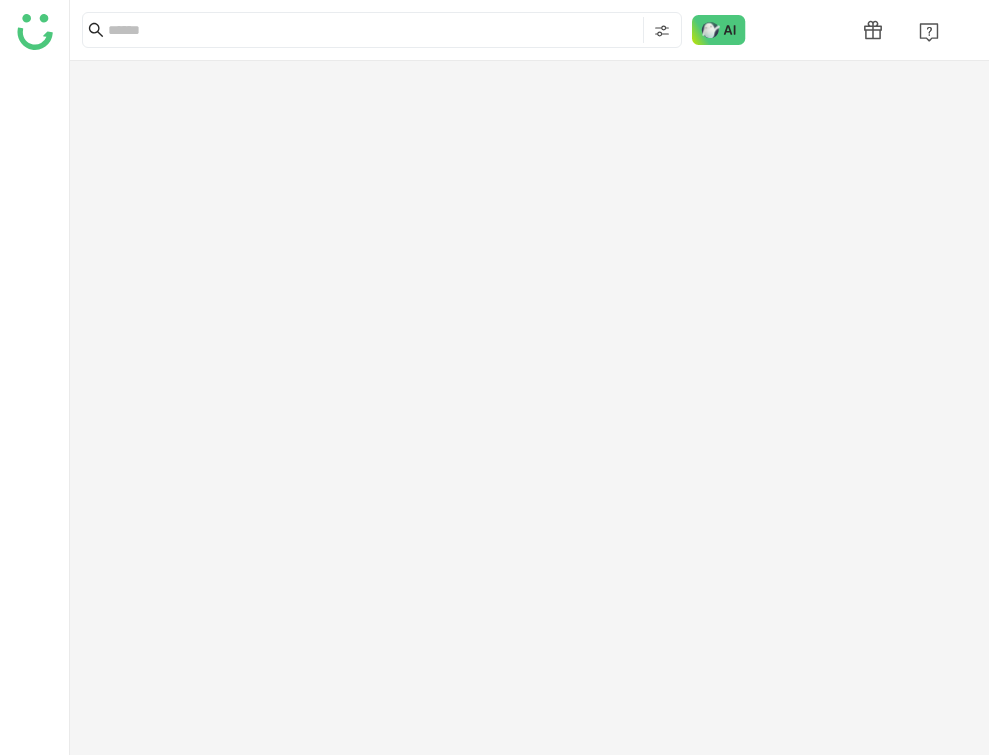 scroll, scrollTop: 0, scrollLeft: 0, axis: both 